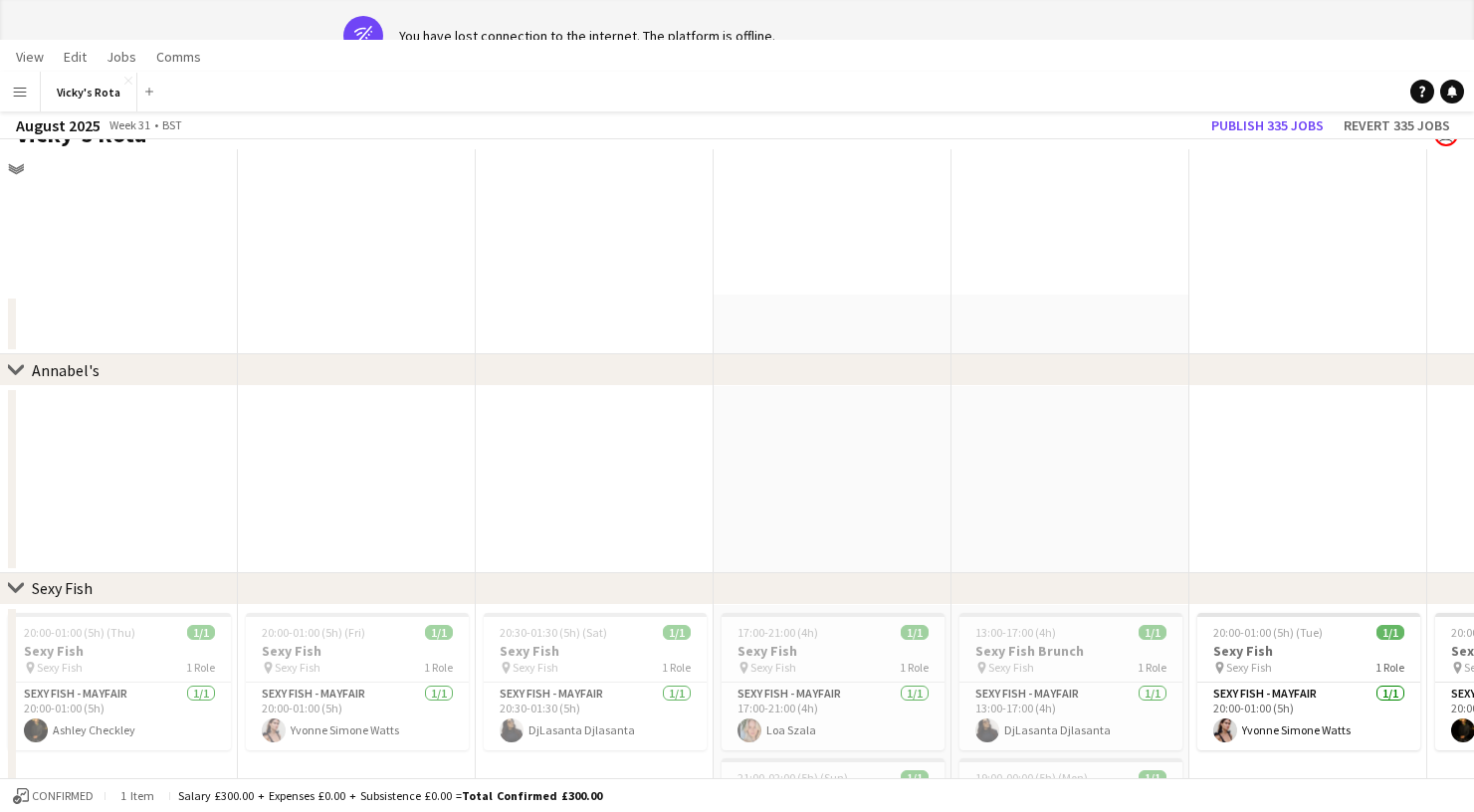 scroll, scrollTop: 1181, scrollLeft: 0, axis: vertical 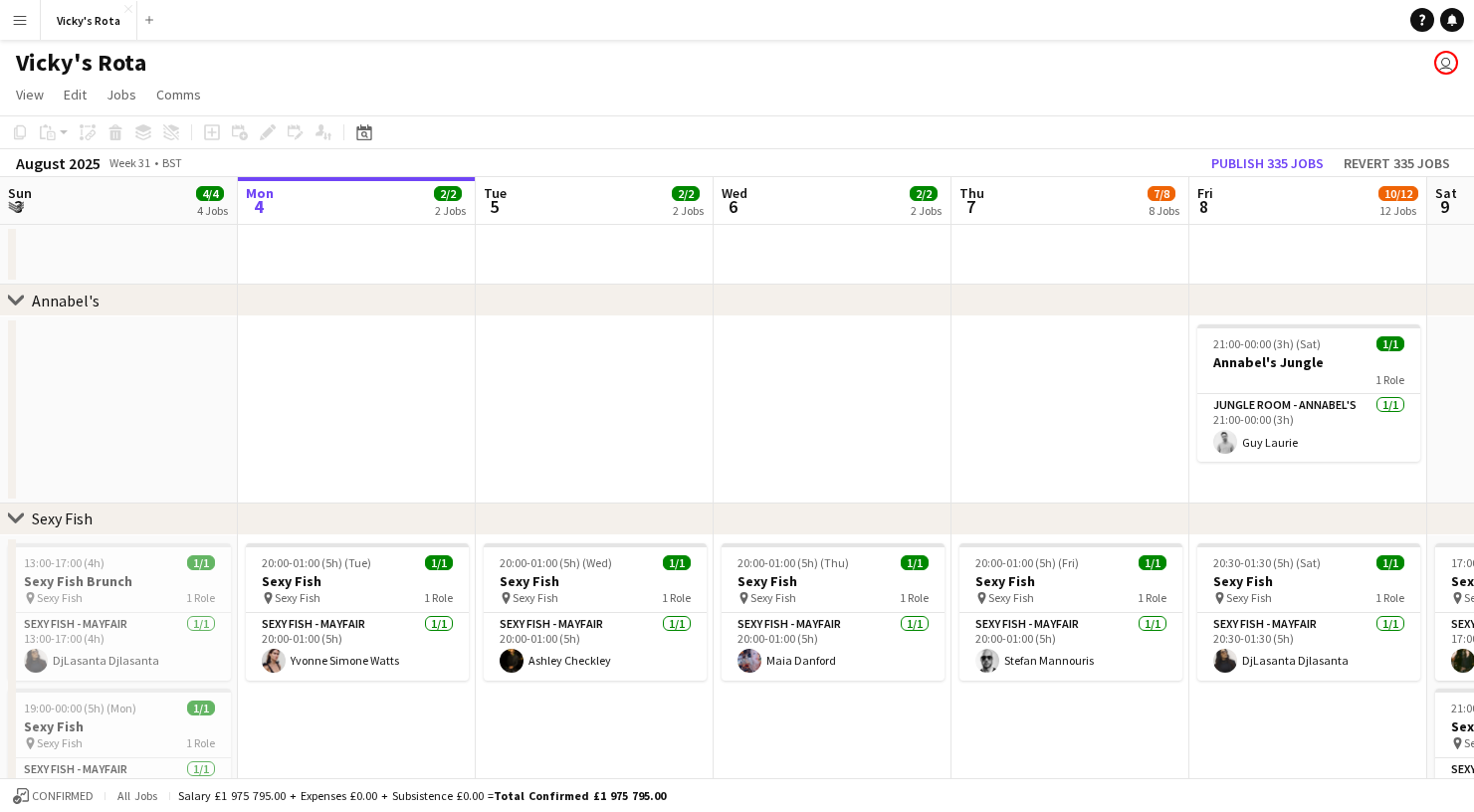 click on "Expand/collapse" 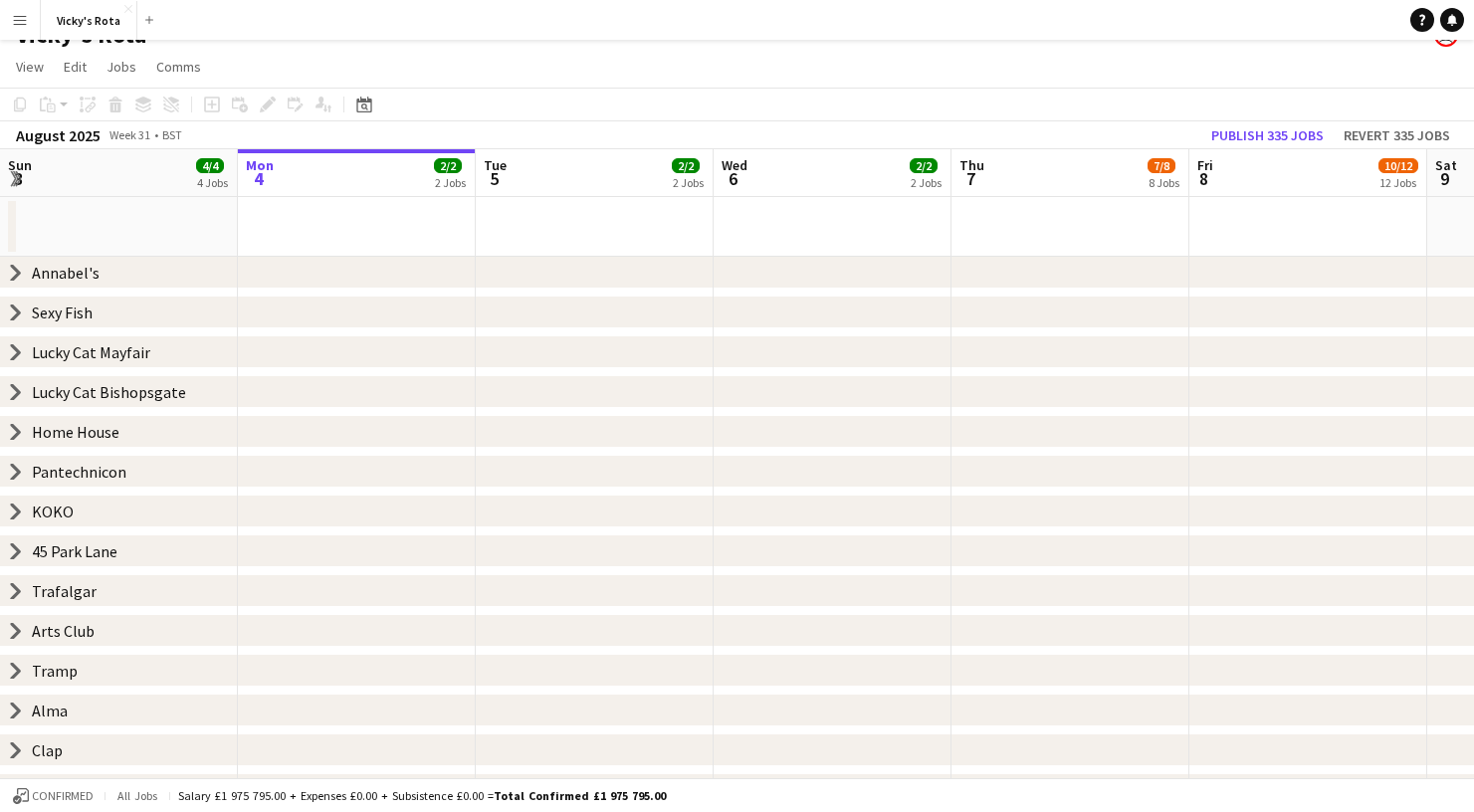 scroll, scrollTop: 30, scrollLeft: 0, axis: vertical 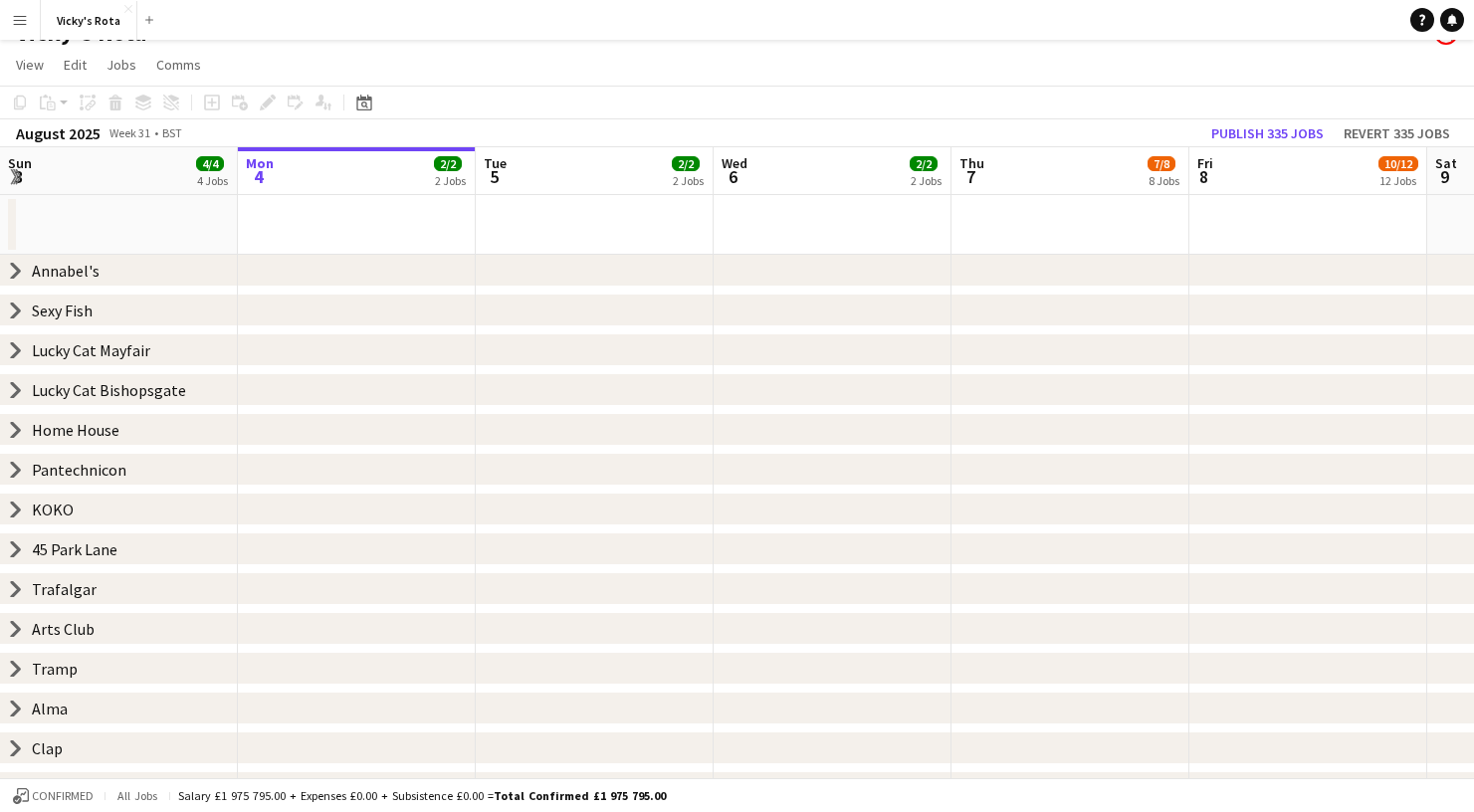 click on "chevron-right" 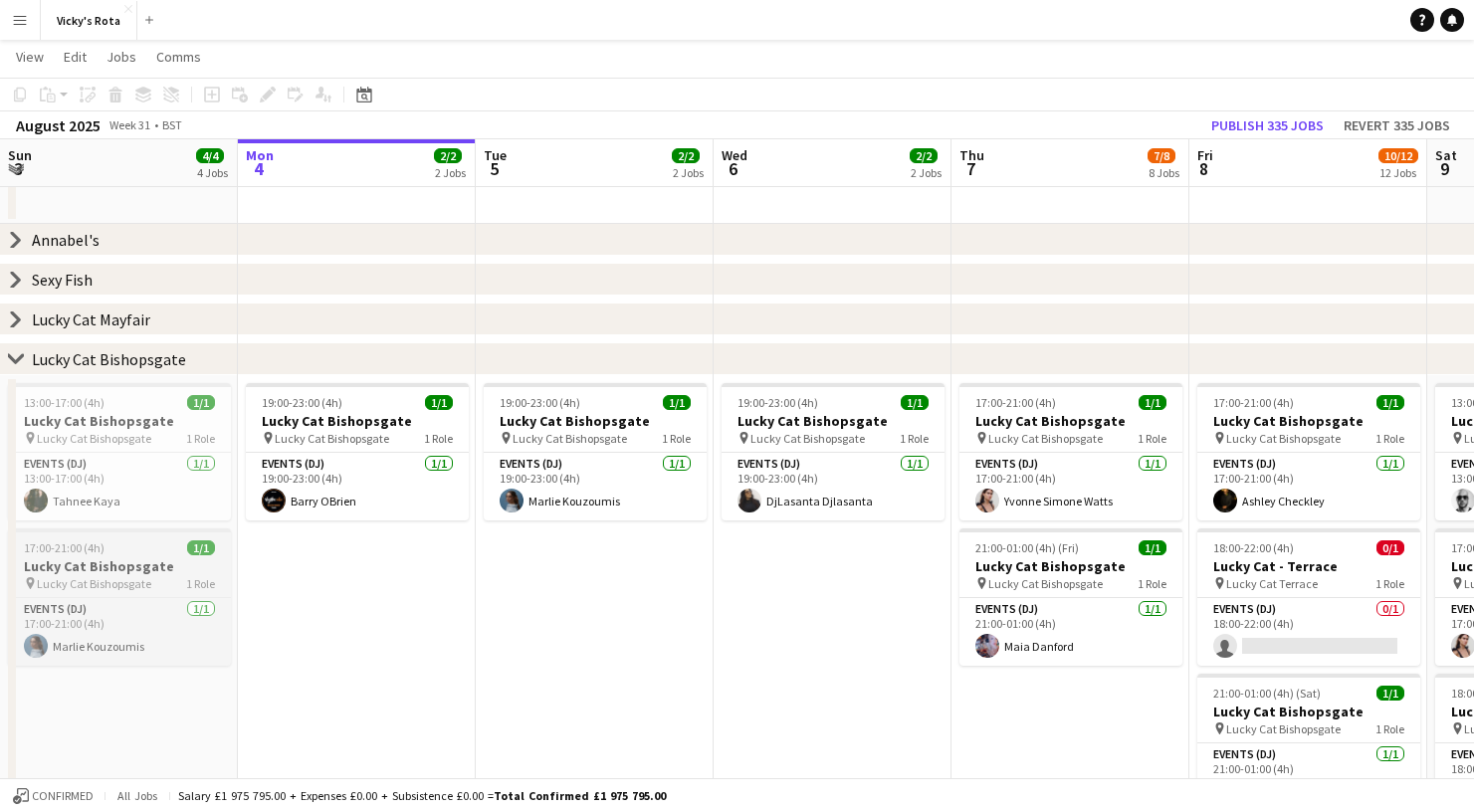 scroll, scrollTop: 59, scrollLeft: 0, axis: vertical 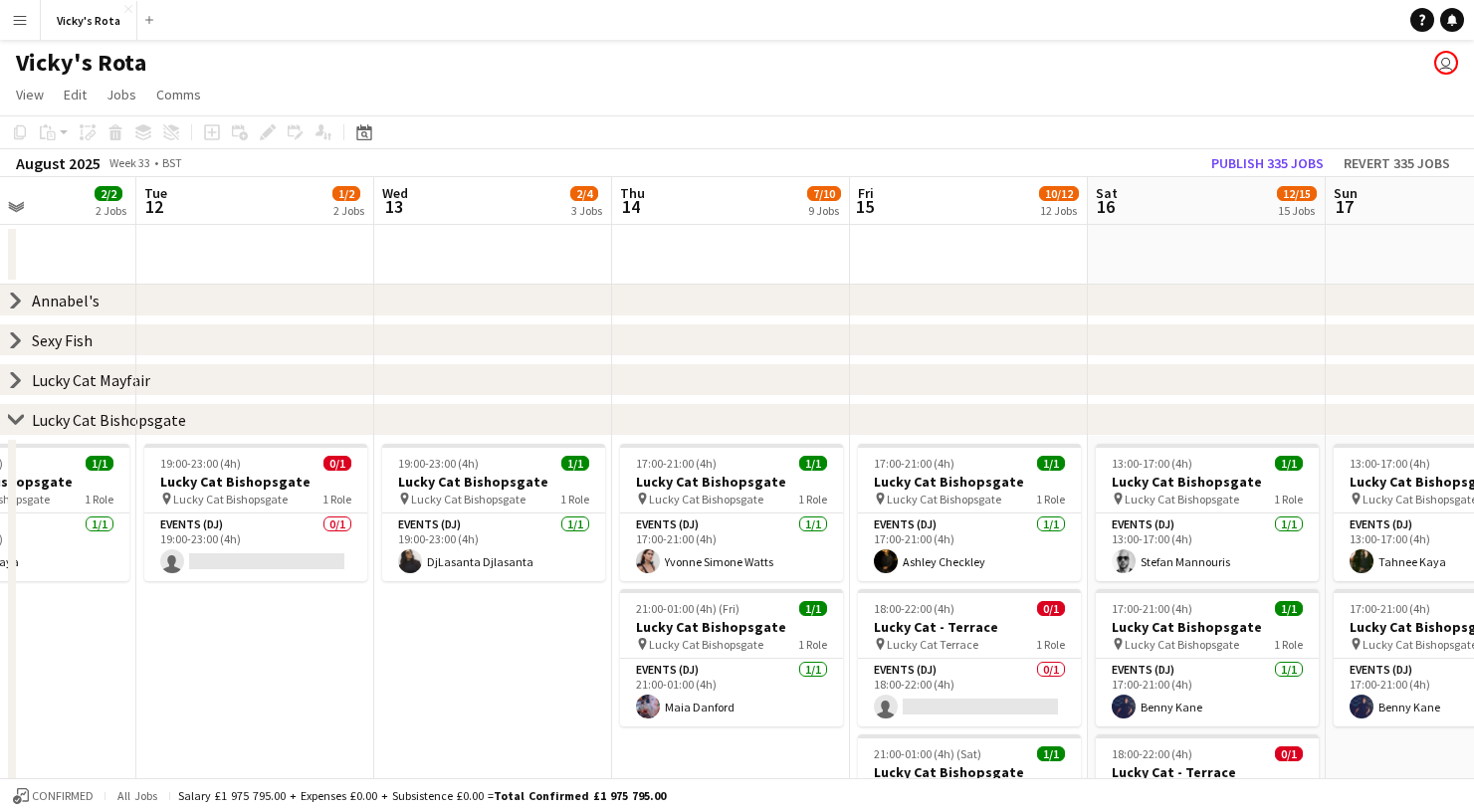 click on "chevron-right" 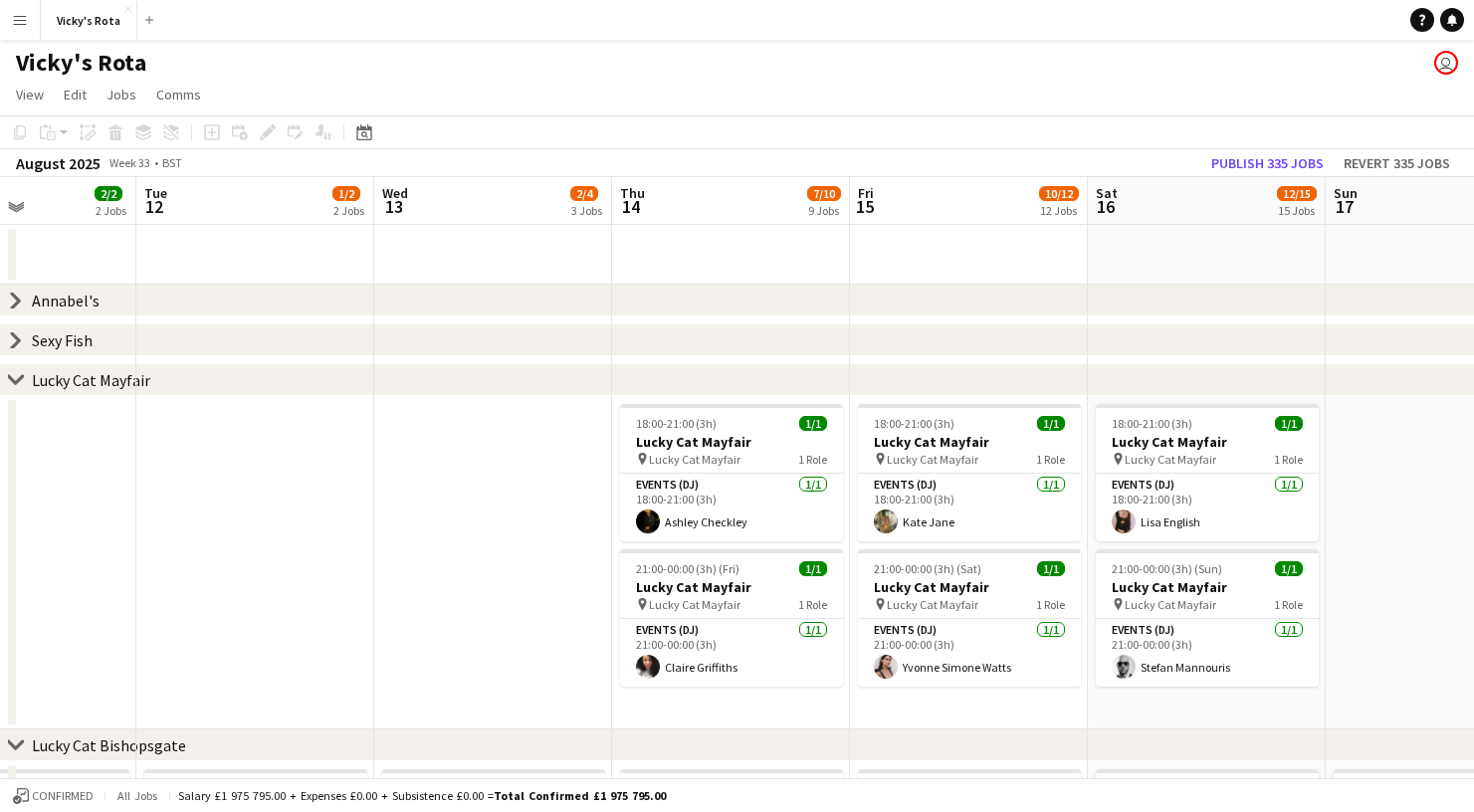 click on "chevron-right" 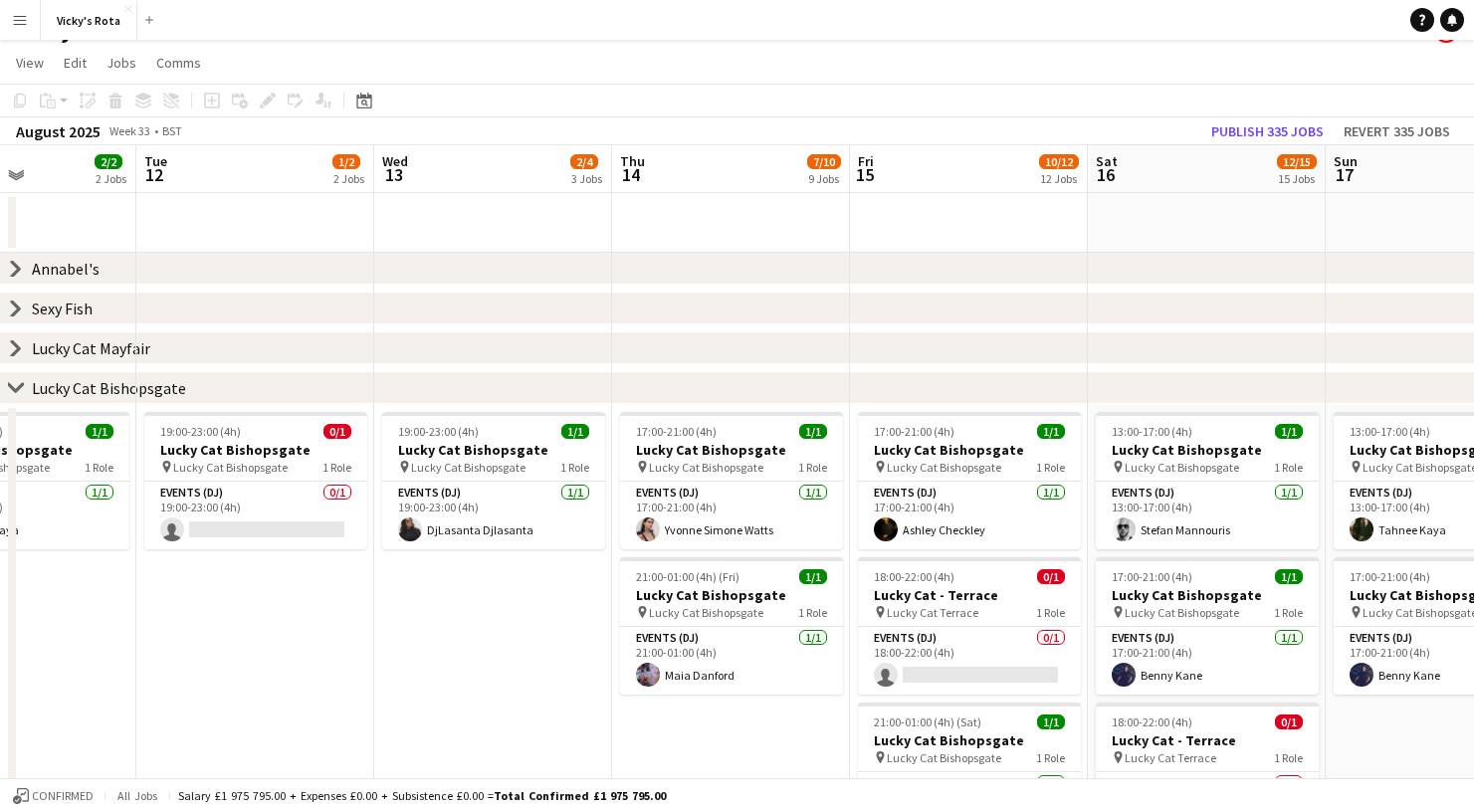 scroll, scrollTop: 40, scrollLeft: 0, axis: vertical 